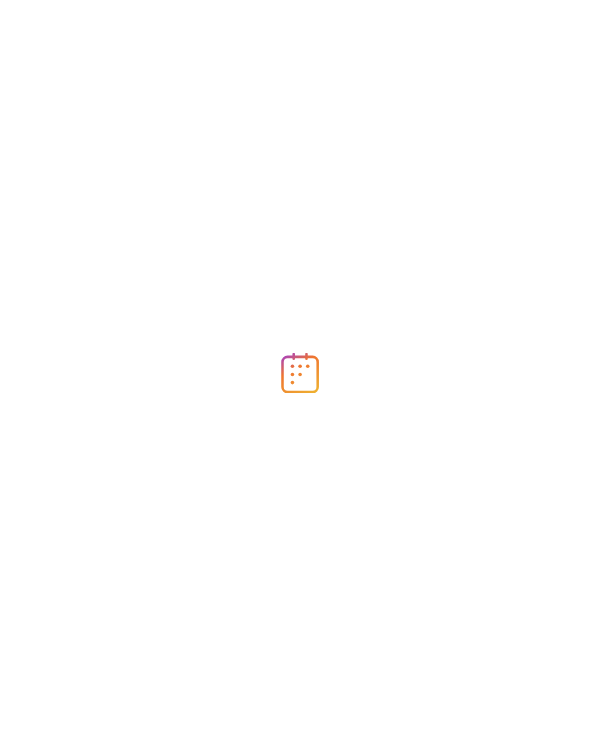 scroll, scrollTop: 0, scrollLeft: 0, axis: both 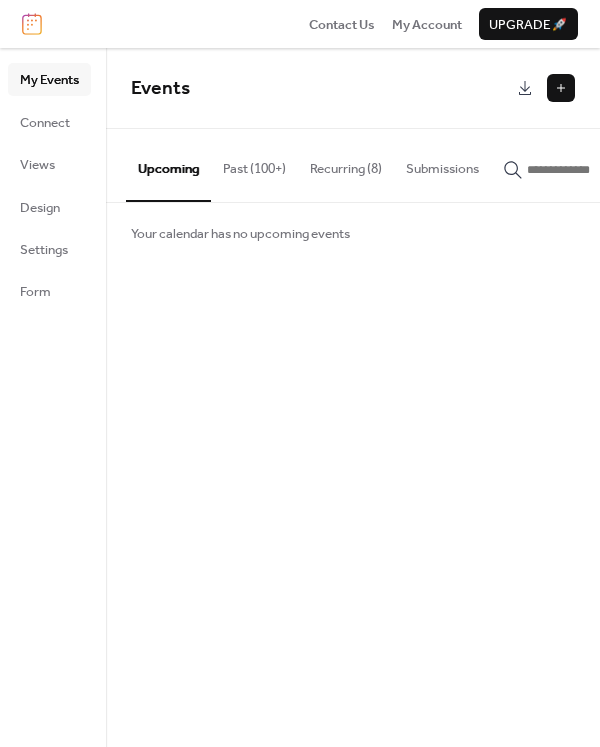drag, startPoint x: 193, startPoint y: 442, endPoint x: 193, endPoint y: 511, distance: 69 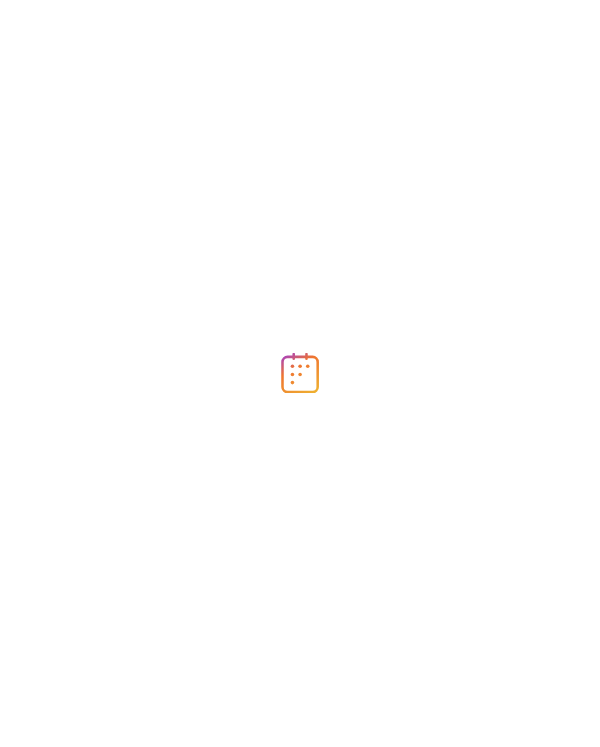 scroll, scrollTop: 0, scrollLeft: 0, axis: both 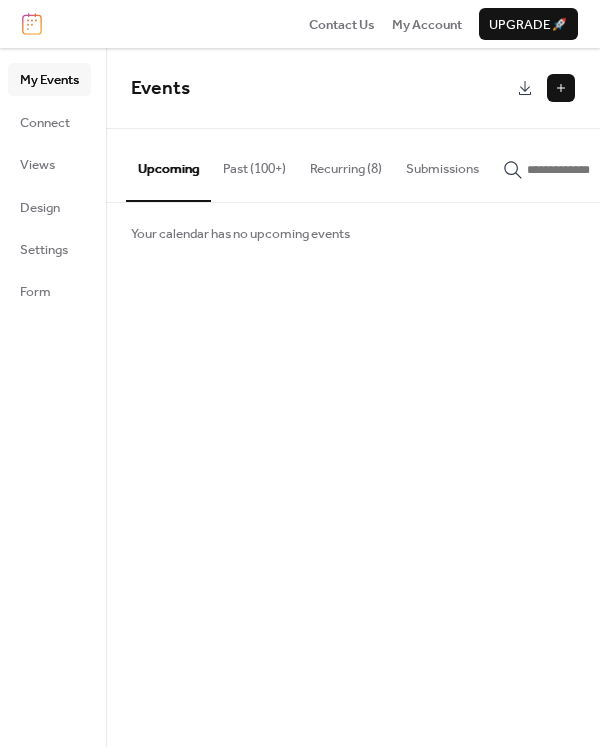 click at bounding box center [561, 88] 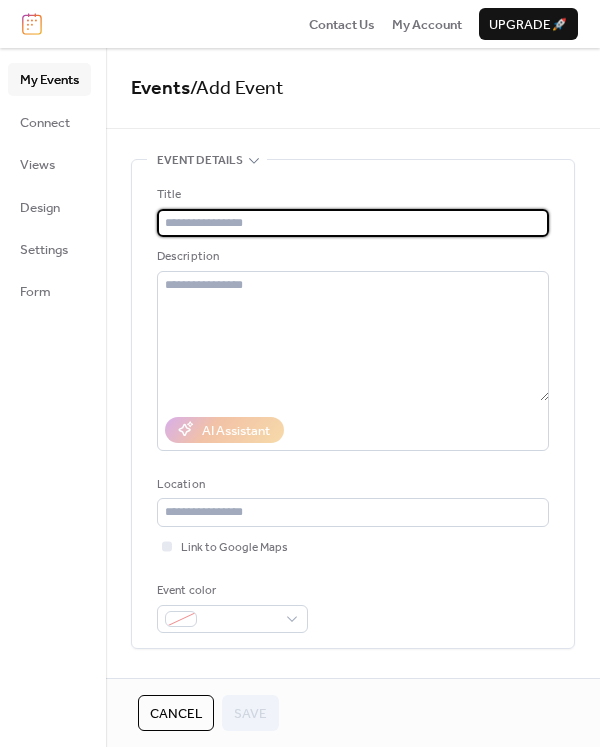 click at bounding box center [353, 223] 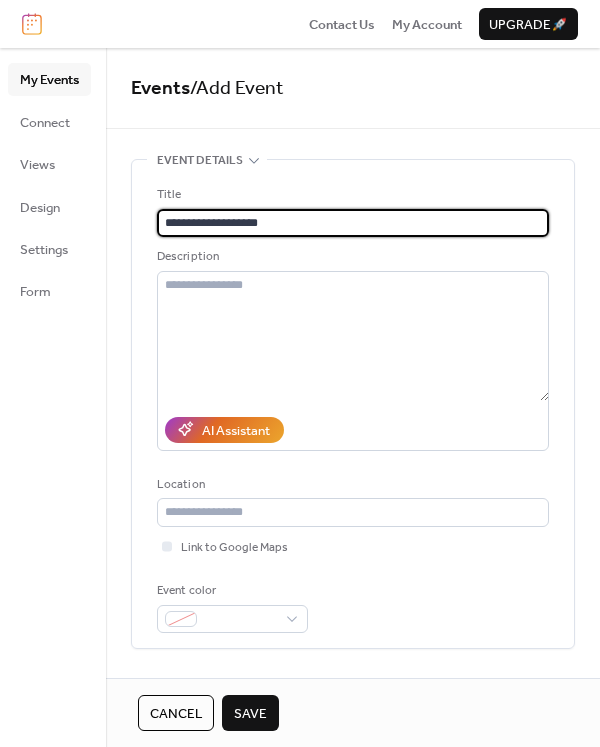 type on "**********" 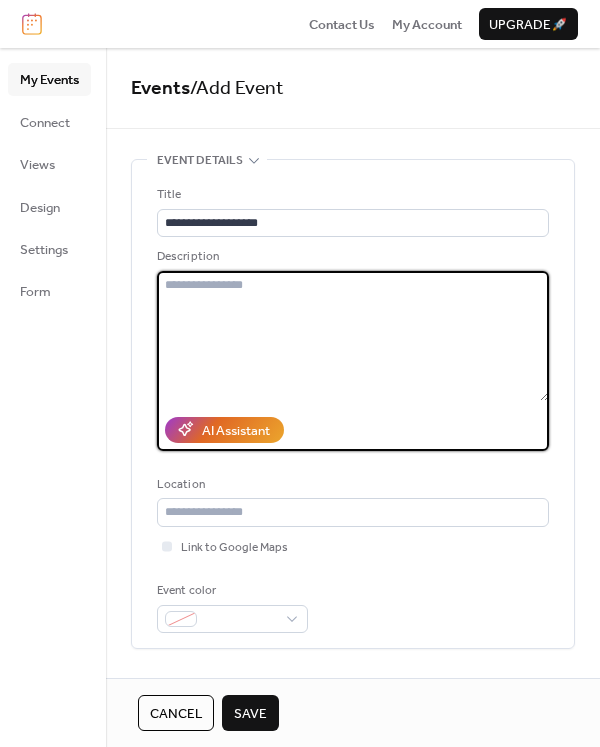 click at bounding box center [353, 336] 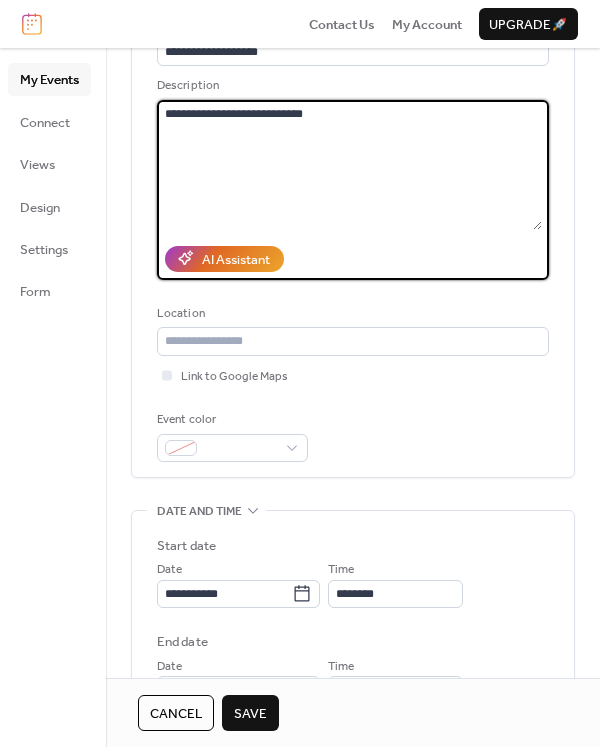 scroll, scrollTop: 200, scrollLeft: 0, axis: vertical 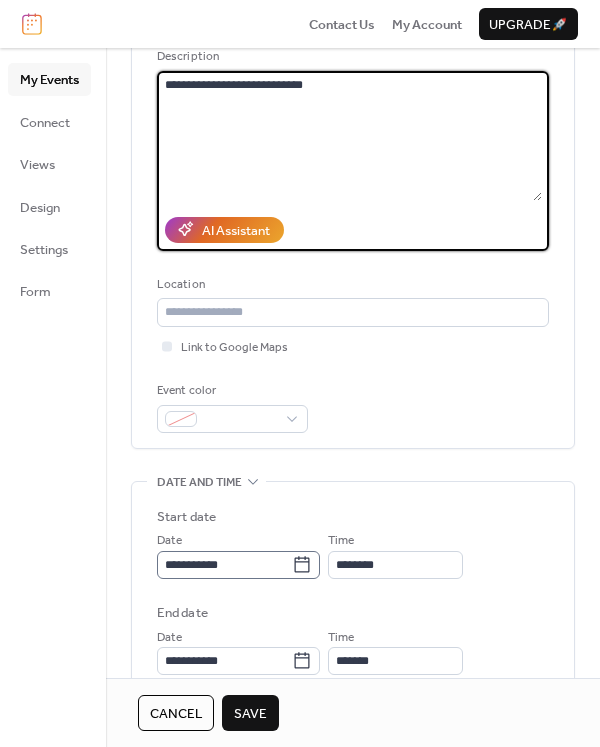 type on "**********" 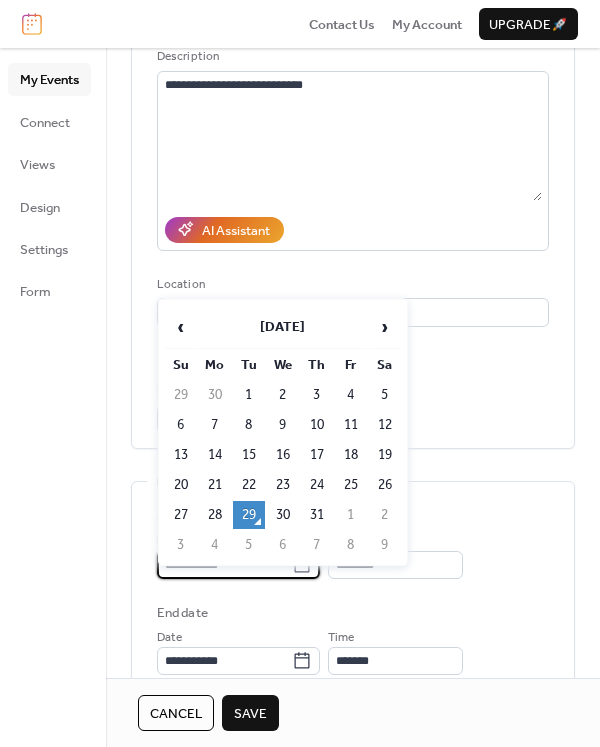 click on "**********" at bounding box center (224, 565) 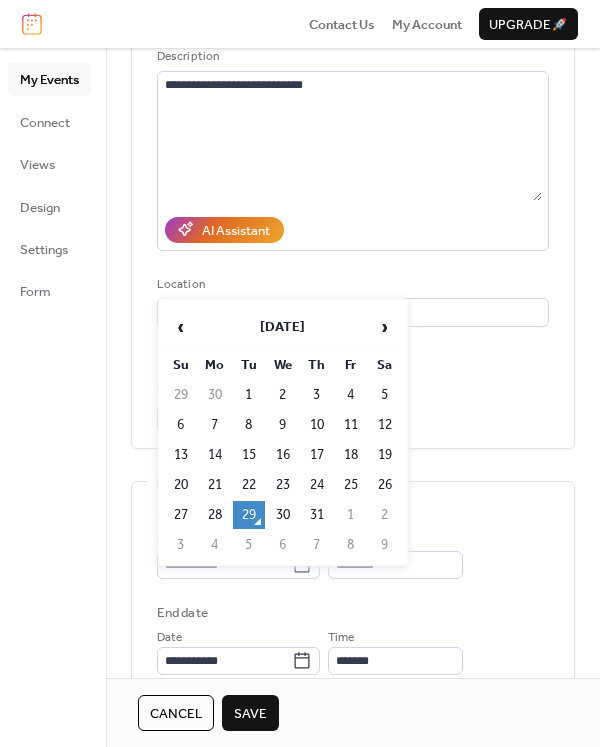 click on "29" at bounding box center (249, 515) 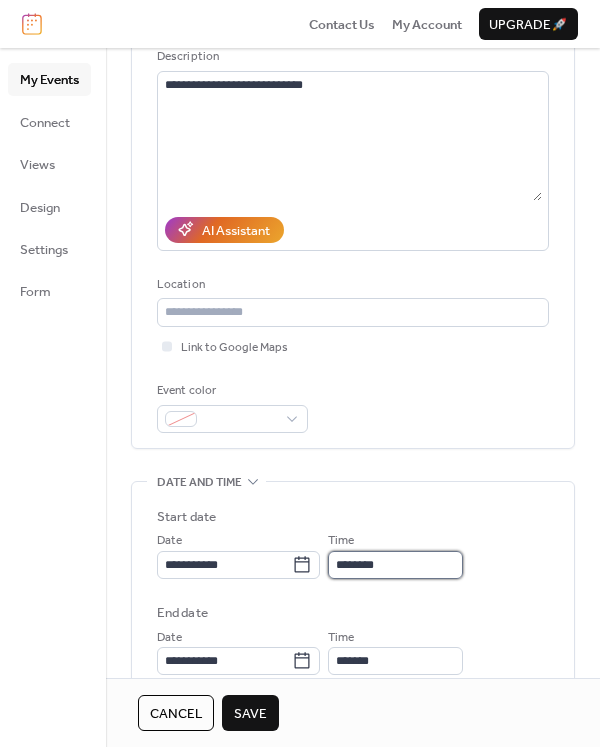 click on "********" at bounding box center [395, 565] 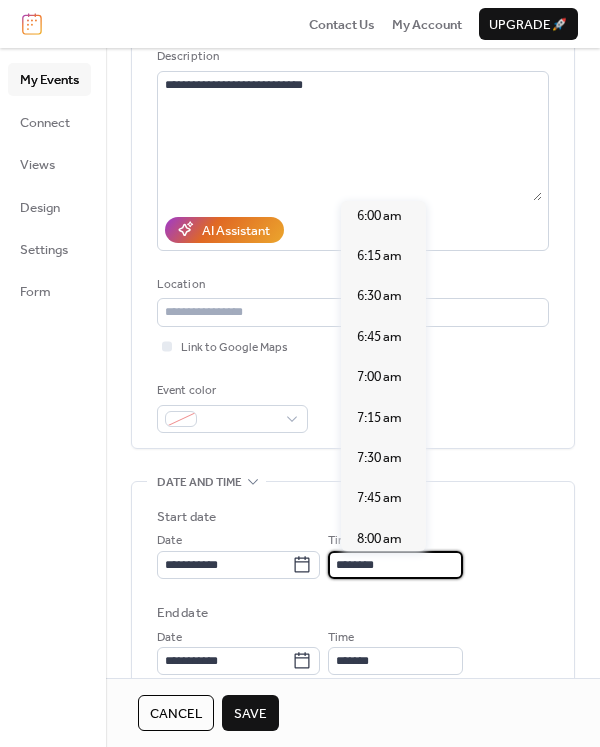 scroll, scrollTop: 940, scrollLeft: 0, axis: vertical 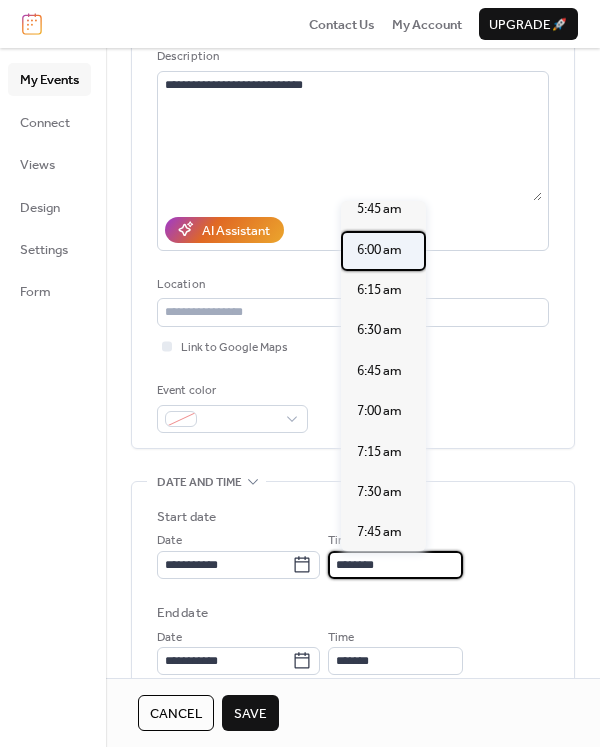 click on "6:00 am" at bounding box center [379, 250] 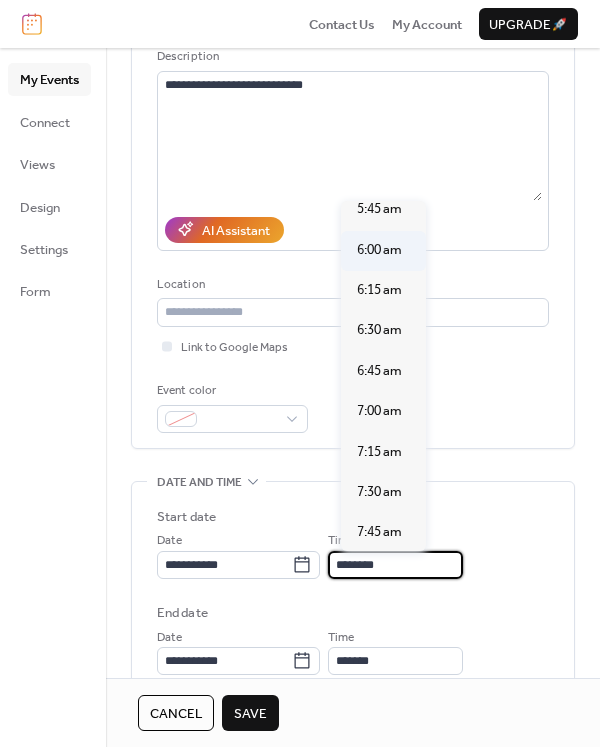 type on "*******" 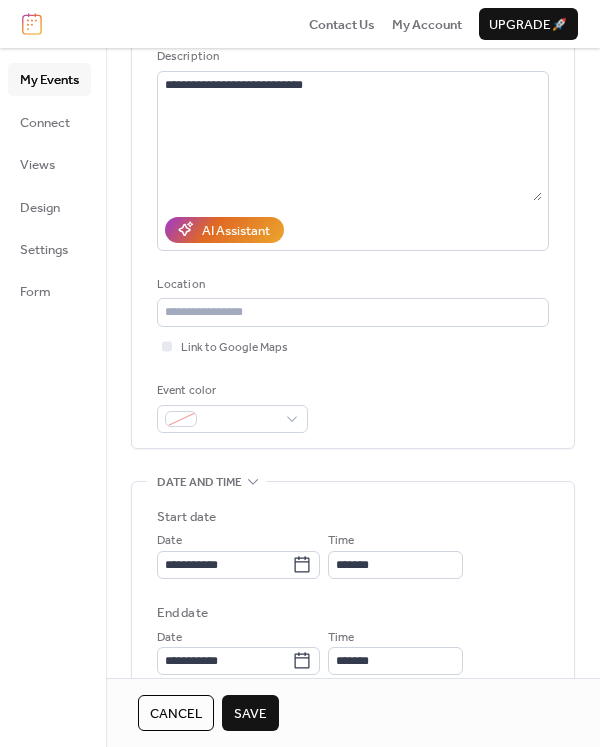 click on "Save" at bounding box center [250, 714] 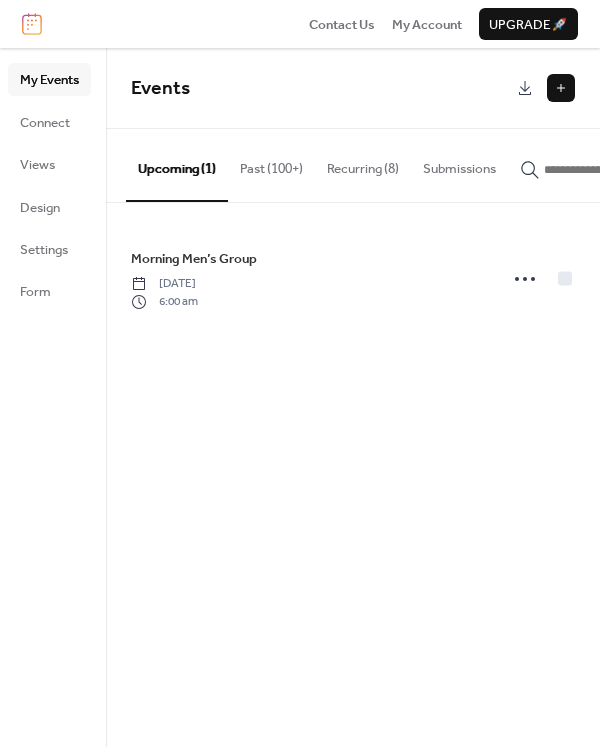 click at bounding box center (561, 88) 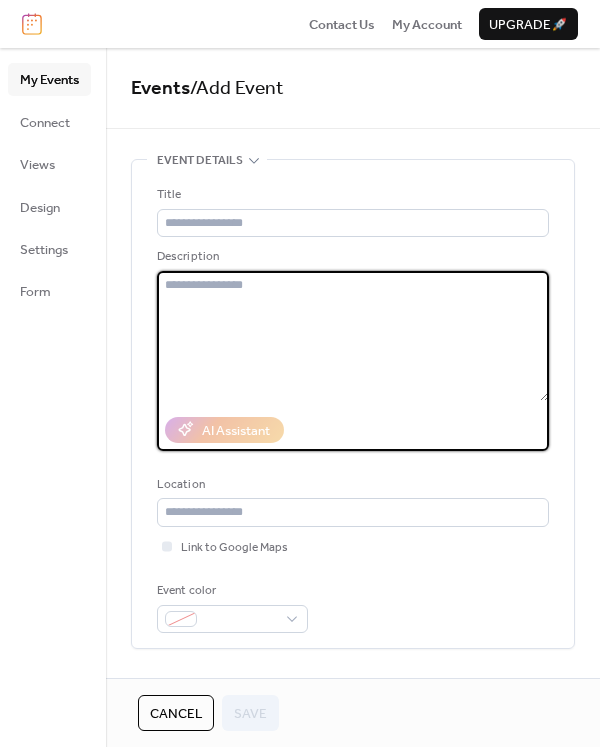 click at bounding box center (353, 336) 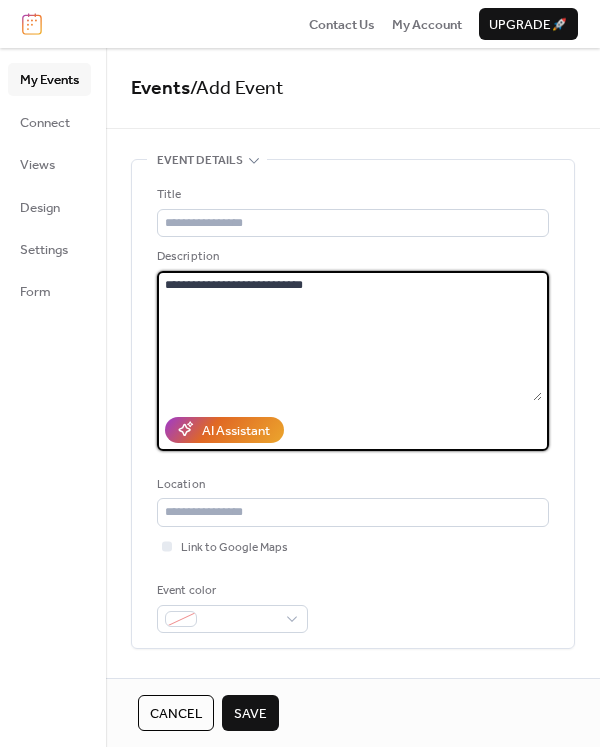 type on "**********" 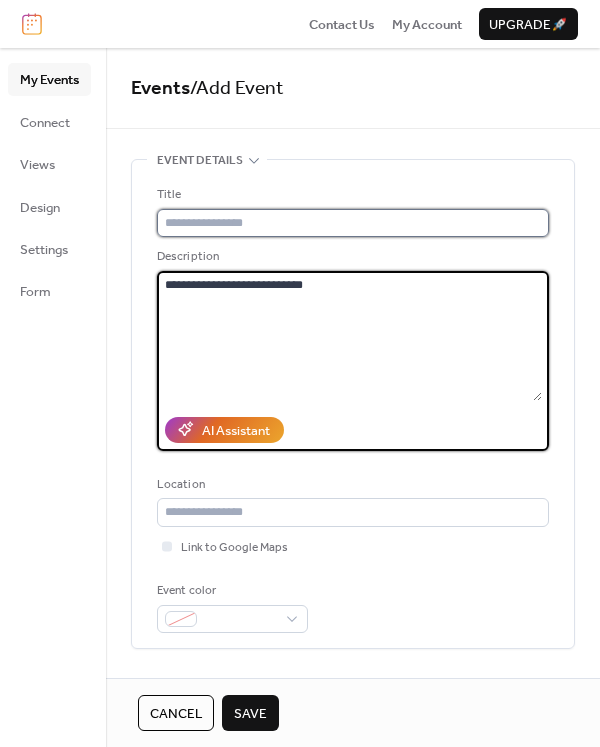 click at bounding box center (353, 223) 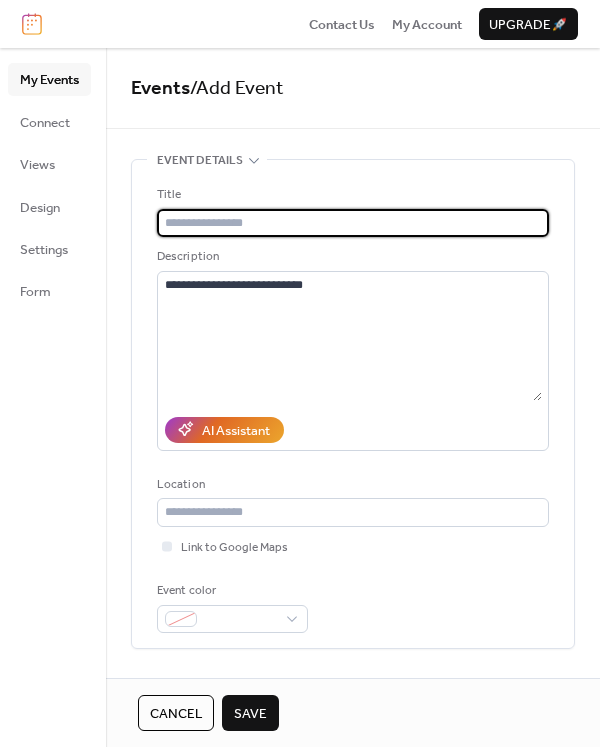 paste on "**********" 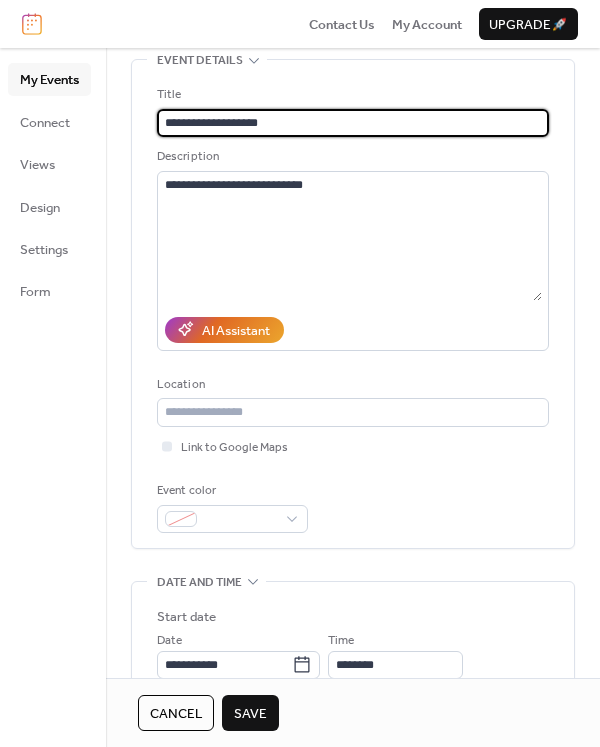 scroll, scrollTop: 200, scrollLeft: 0, axis: vertical 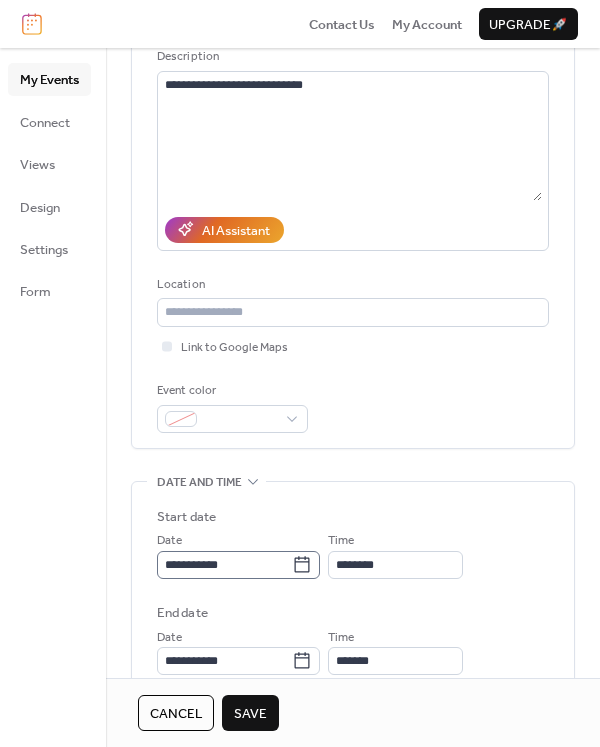 type on "**********" 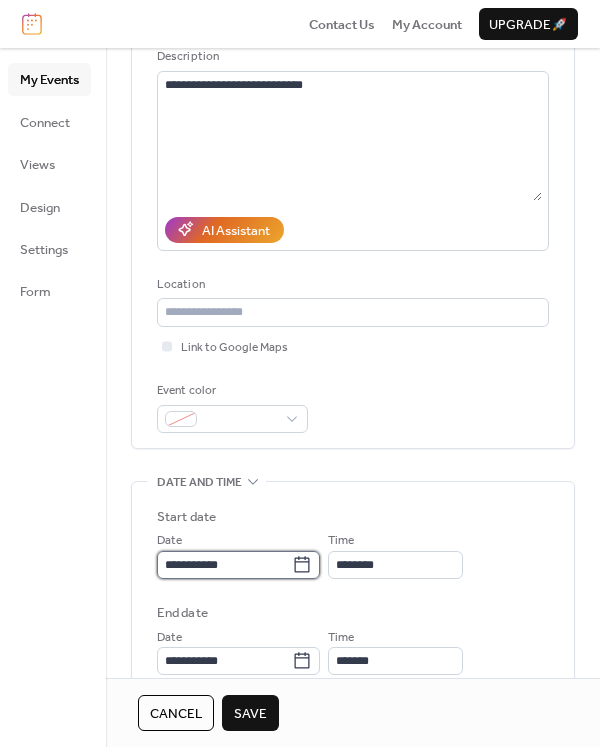 click on "**********" at bounding box center [224, 565] 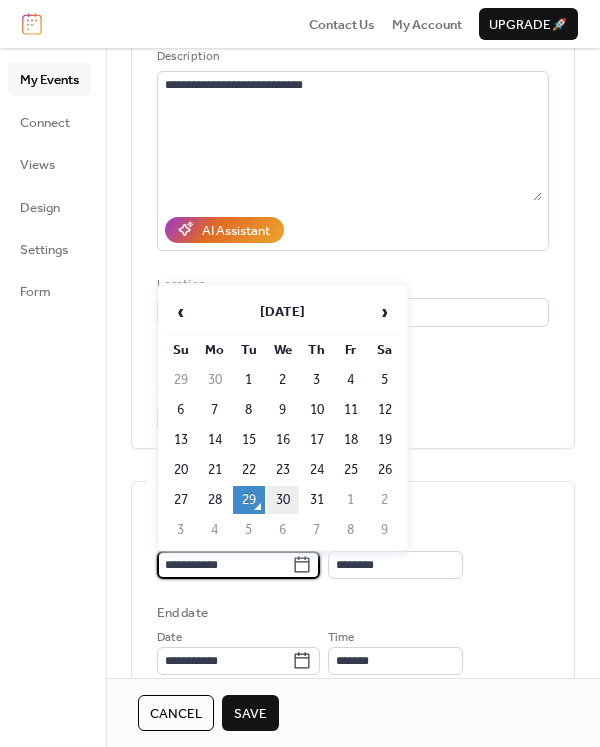 click on "30" at bounding box center [283, 500] 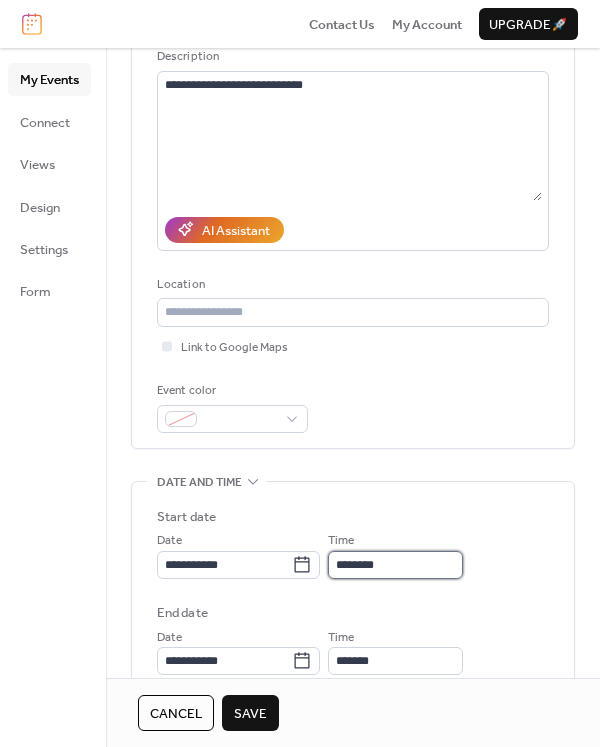 click on "********" at bounding box center (395, 565) 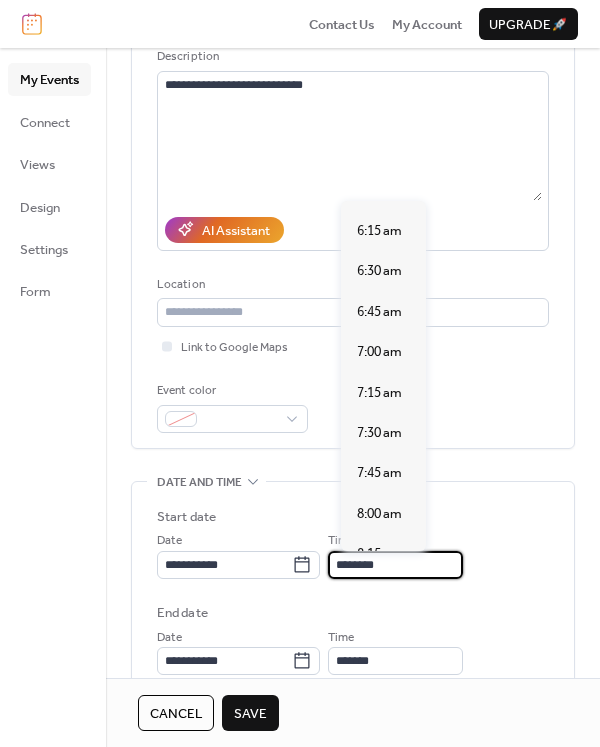 scroll, scrollTop: 940, scrollLeft: 0, axis: vertical 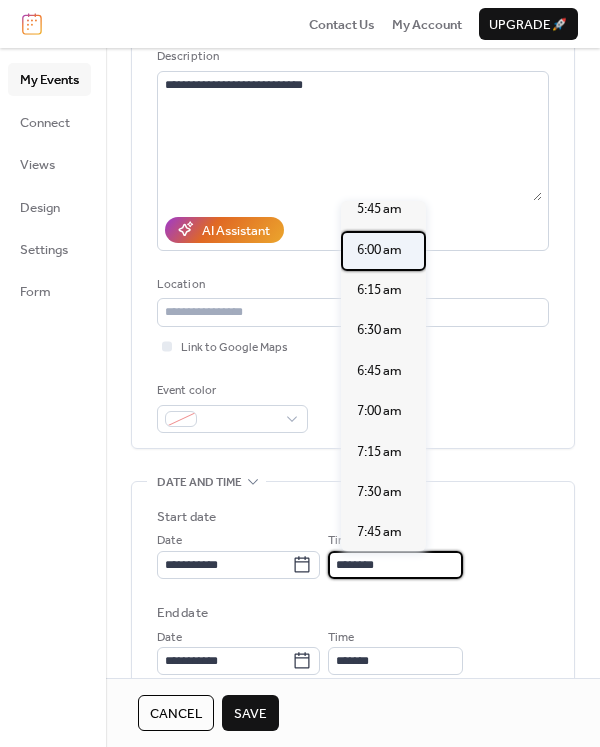 click on "6:00 am" at bounding box center (379, 250) 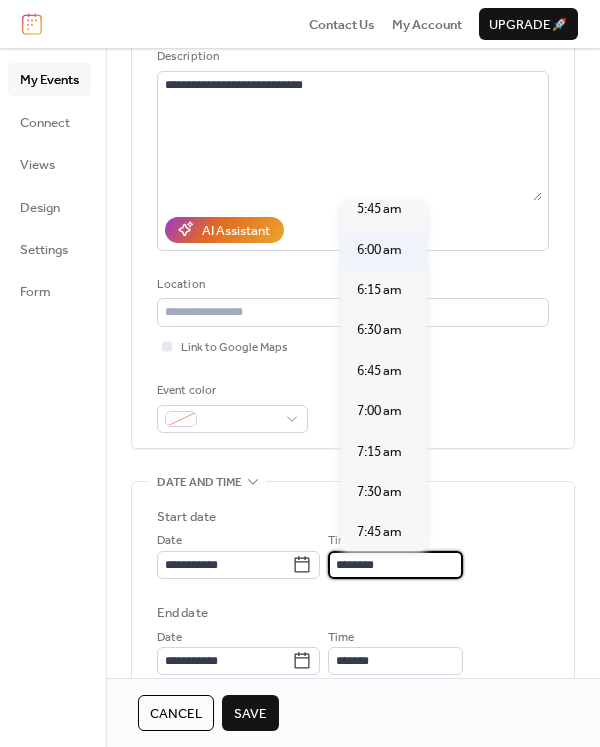 type on "*******" 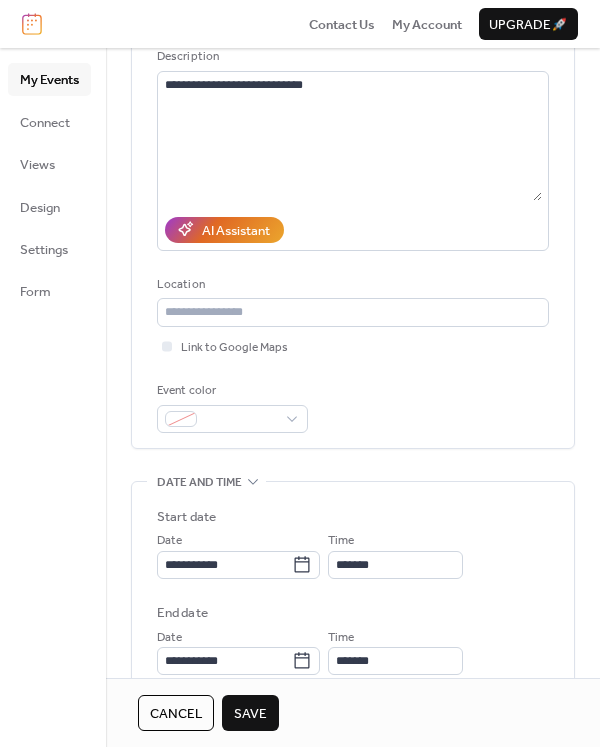 click on "Save" at bounding box center [250, 714] 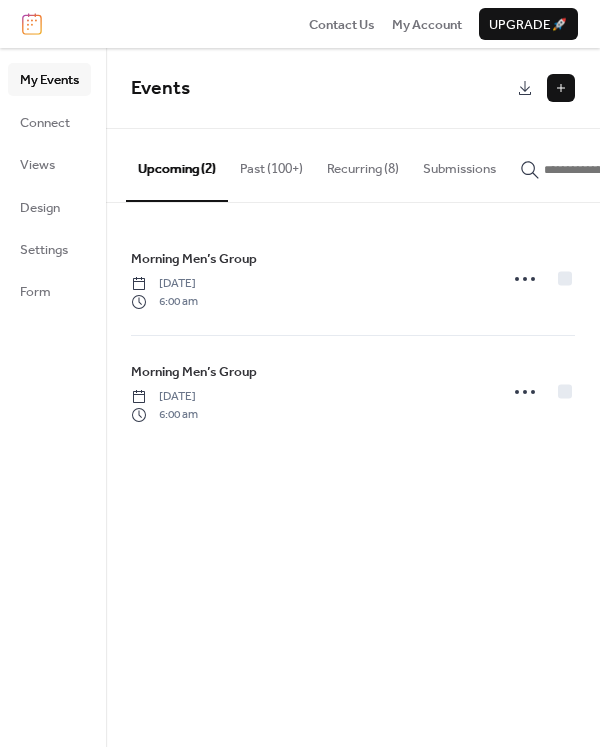 click at bounding box center (561, 88) 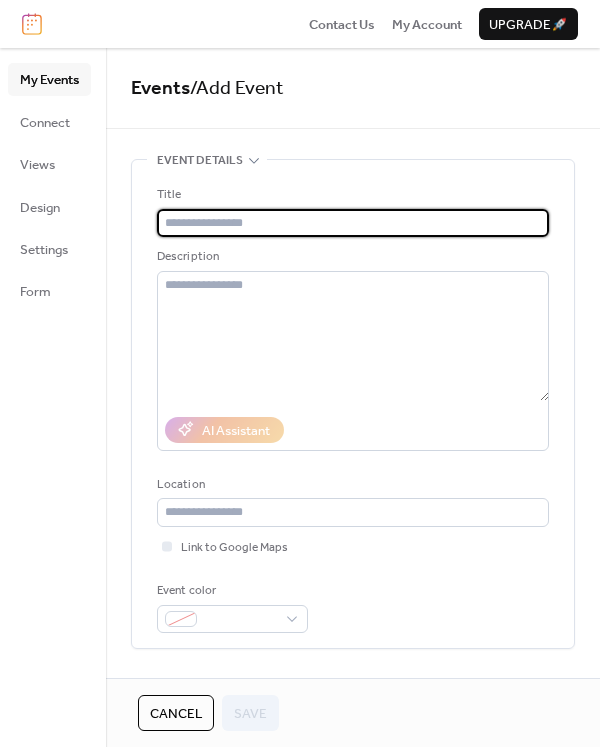 click at bounding box center (353, 223) 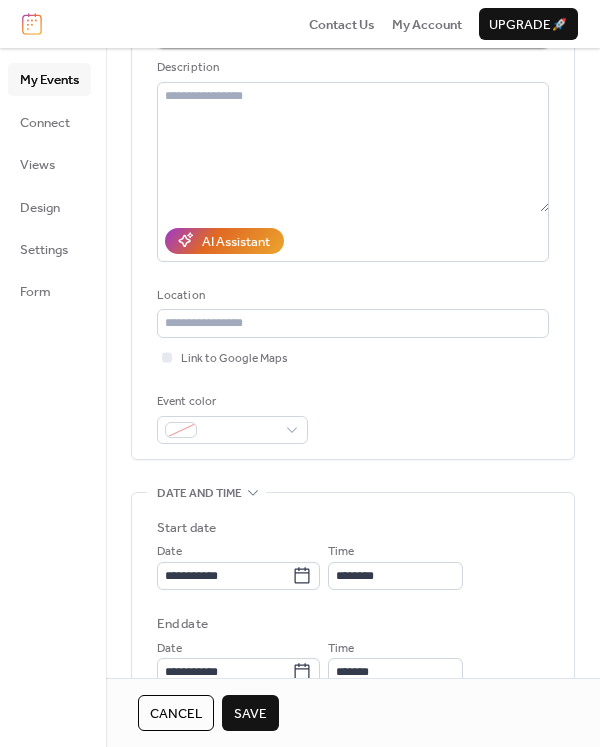scroll, scrollTop: 200, scrollLeft: 0, axis: vertical 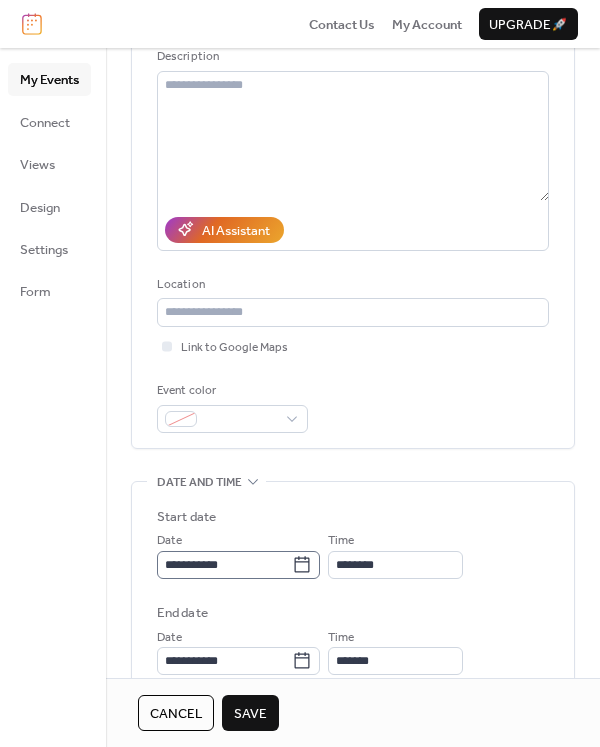 type on "**********" 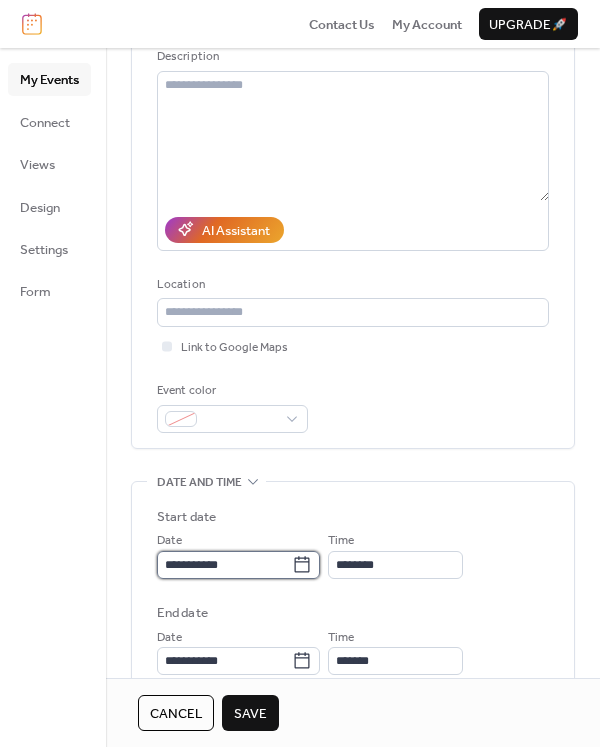 click on "**********" at bounding box center [224, 565] 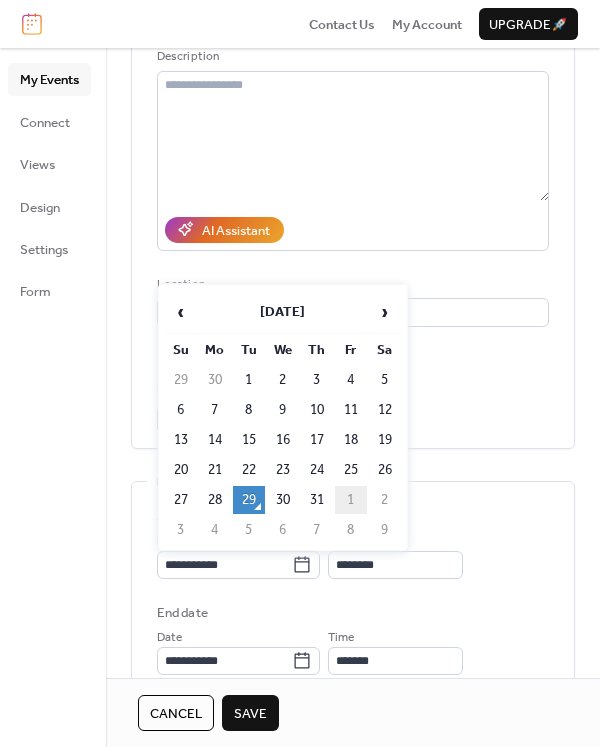 click on "1" at bounding box center (351, 500) 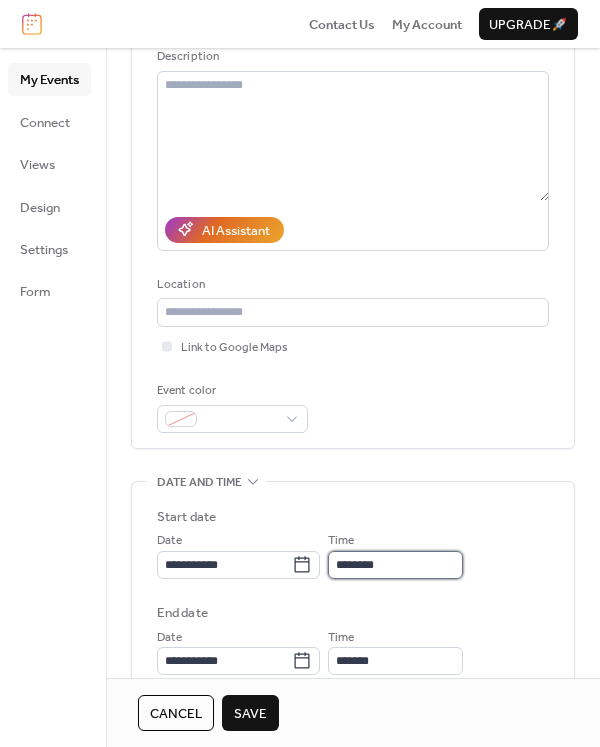 click on "********" at bounding box center (395, 565) 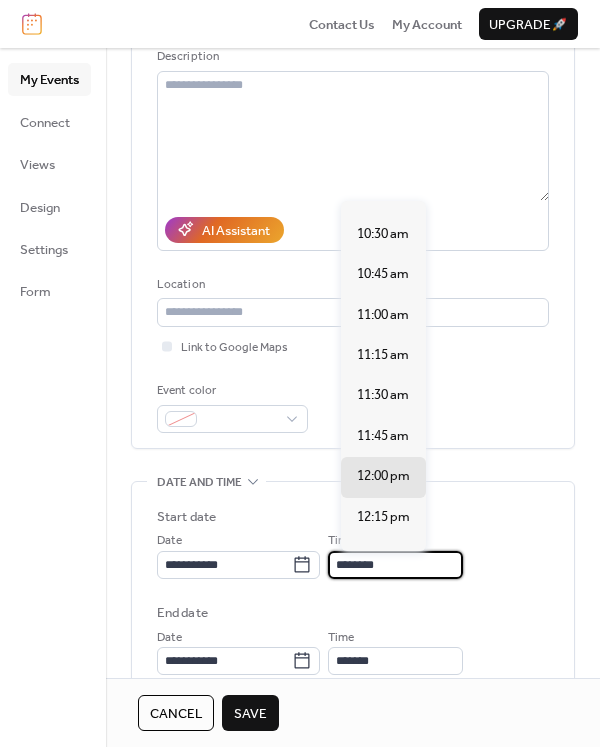 scroll, scrollTop: 1640, scrollLeft: 0, axis: vertical 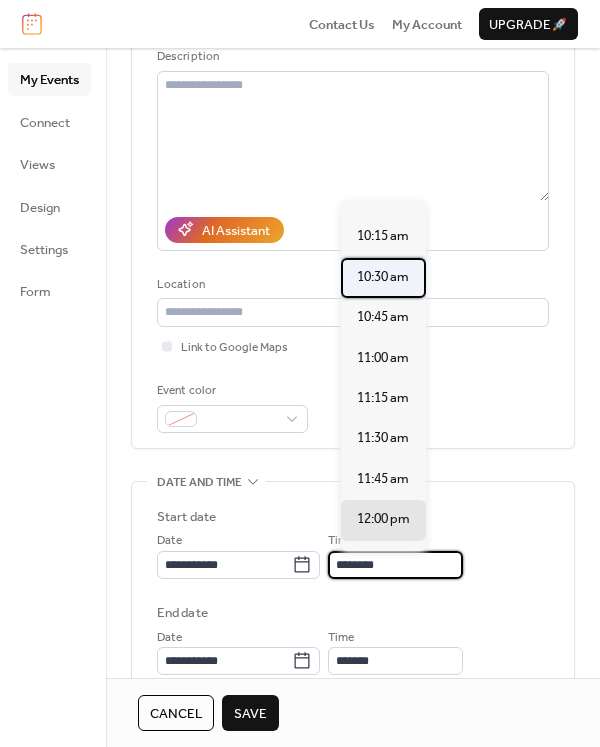 click on "10:30 am" at bounding box center (383, 277) 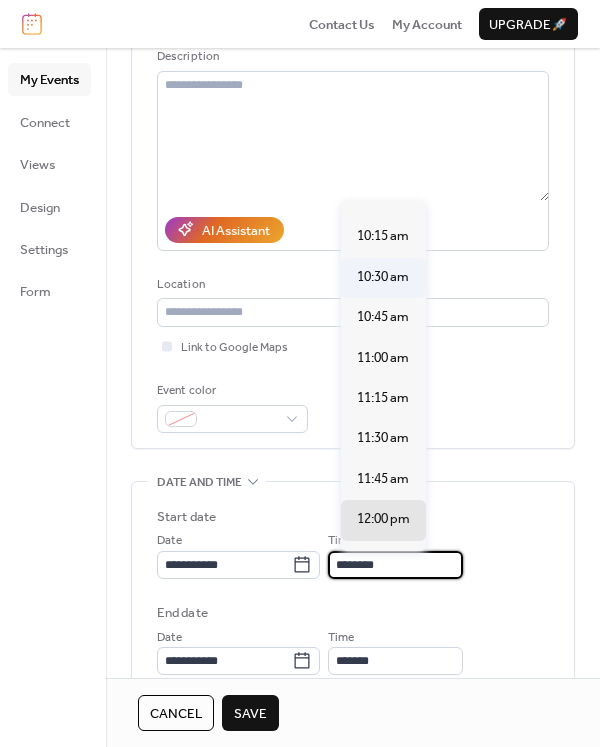 type on "********" 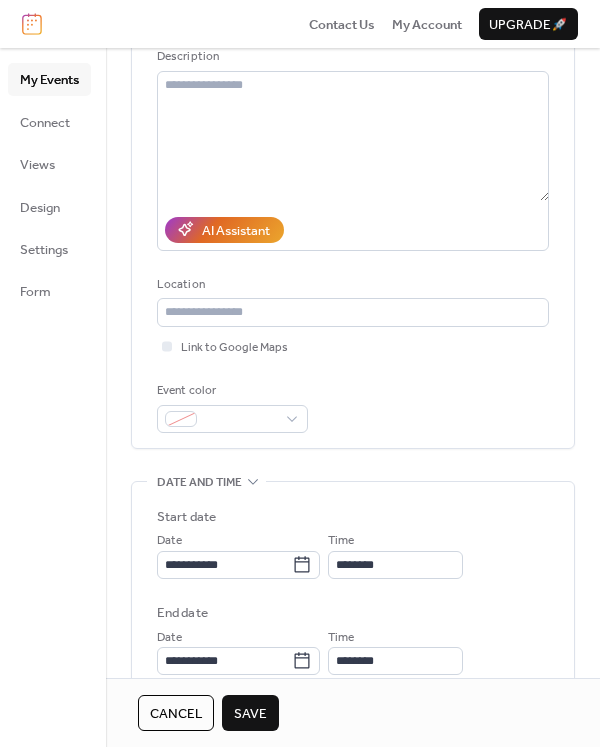 click on "Save" at bounding box center (250, 714) 